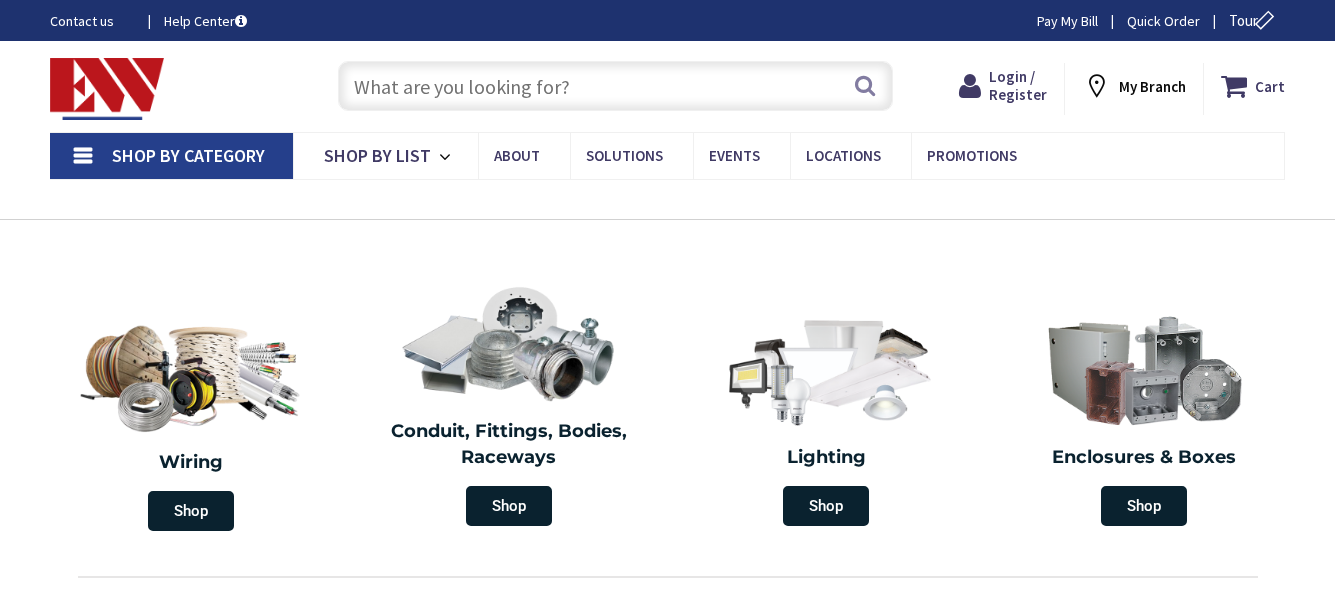 click at bounding box center [615, 86] 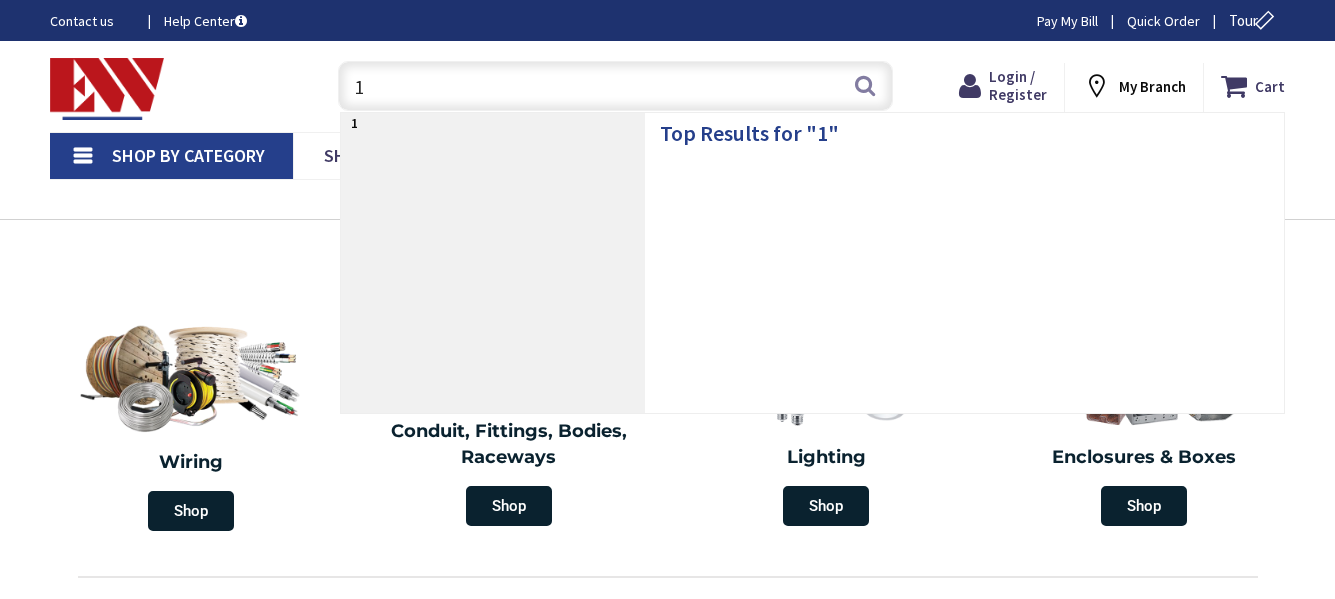 scroll, scrollTop: 0, scrollLeft: 0, axis: both 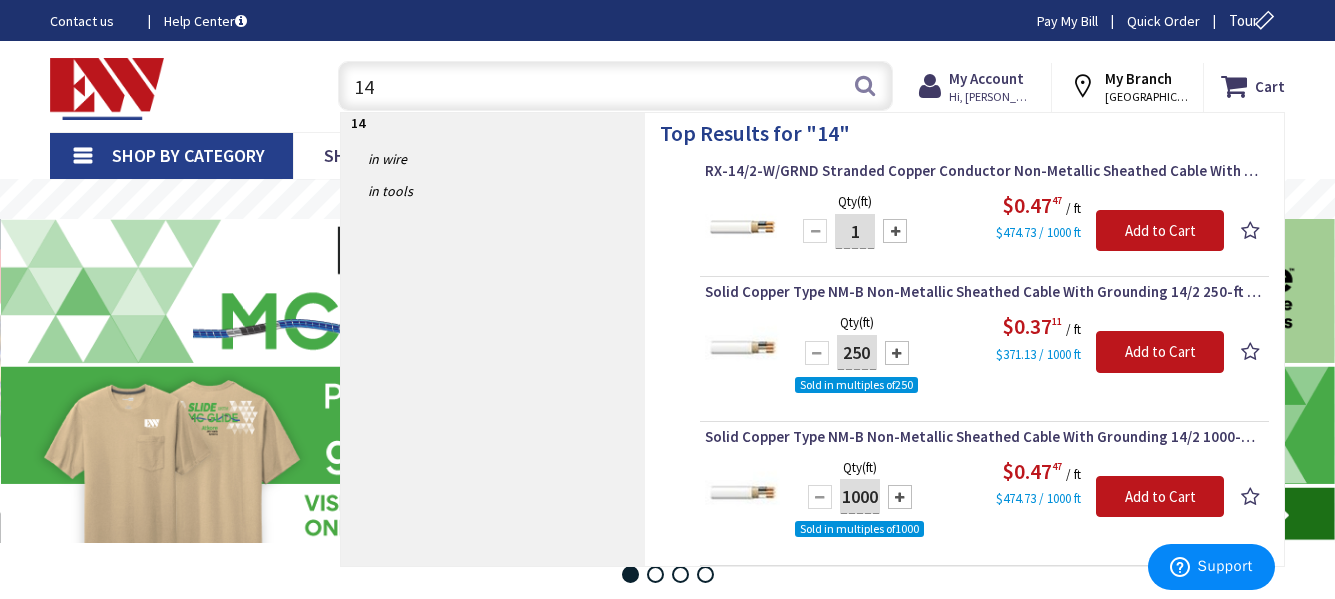 type on "1" 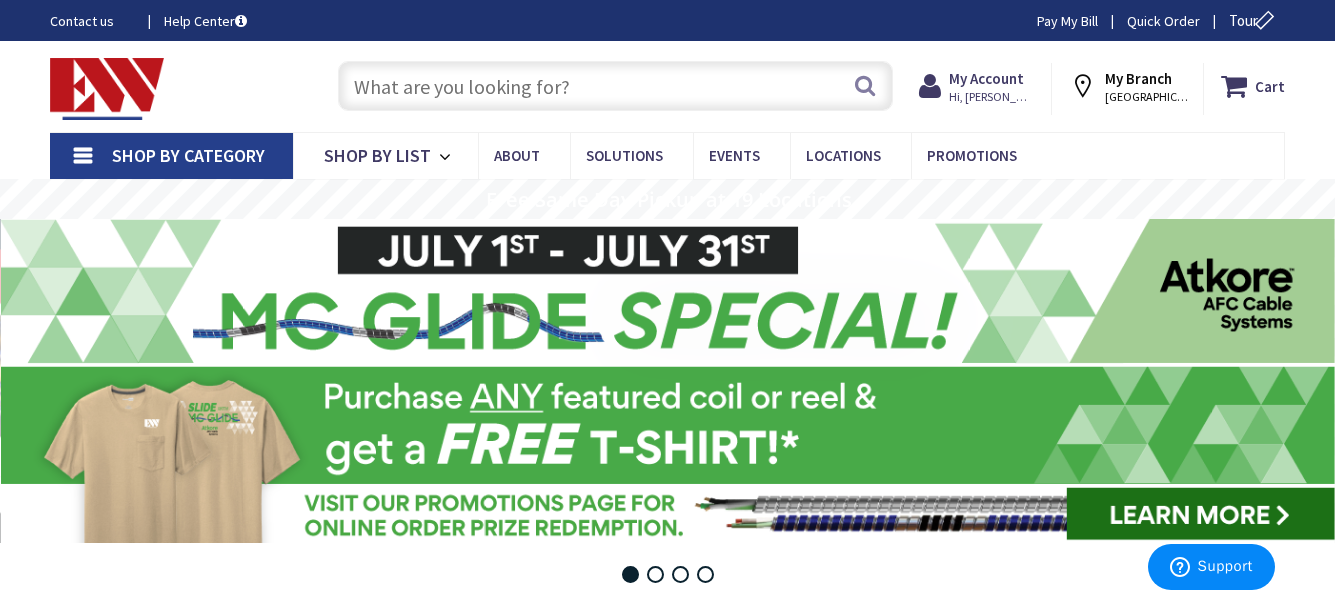 click at bounding box center [615, 86] 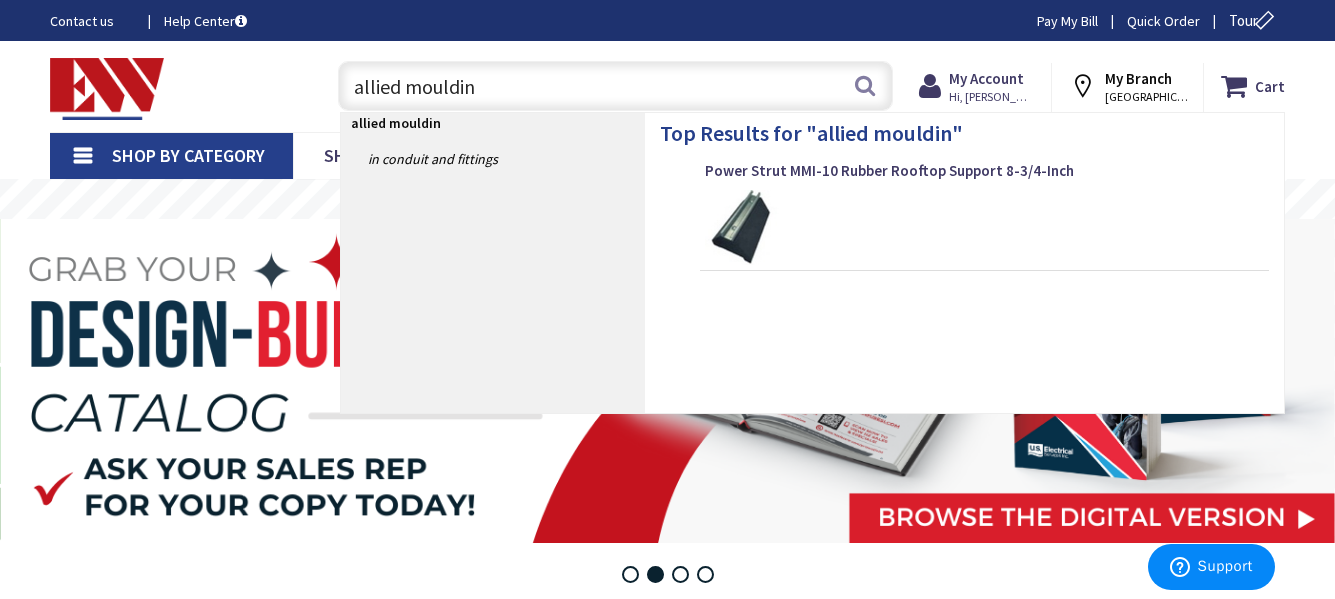 type on "allied mouldi" 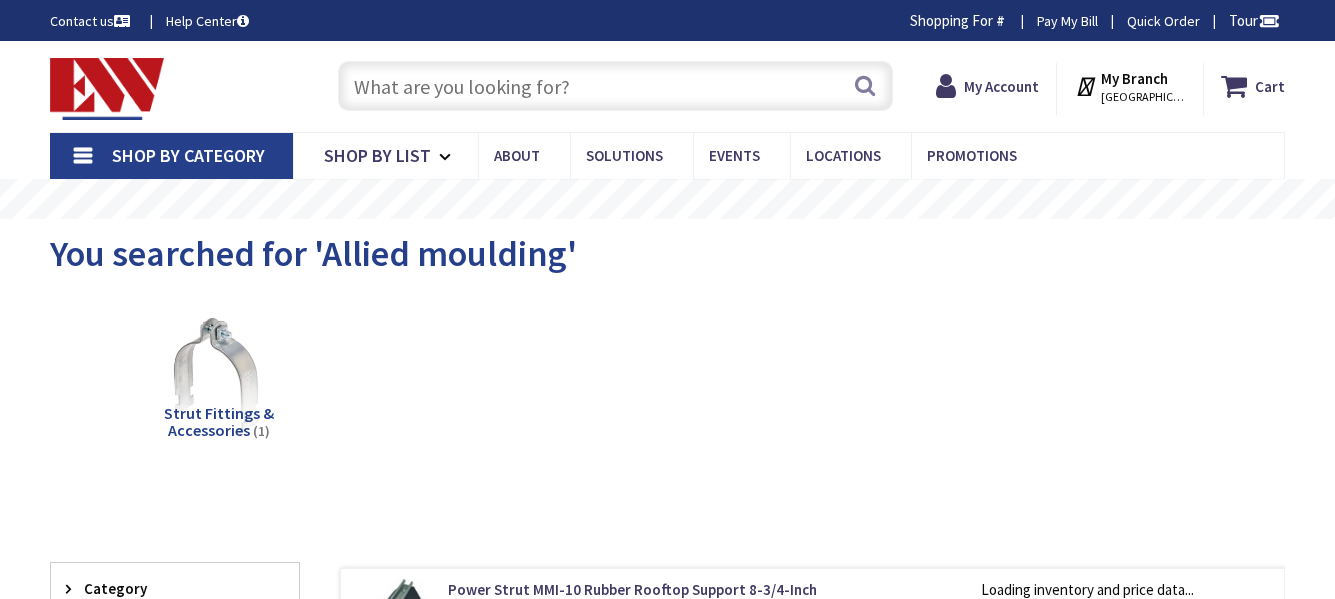 scroll, scrollTop: 0, scrollLeft: 0, axis: both 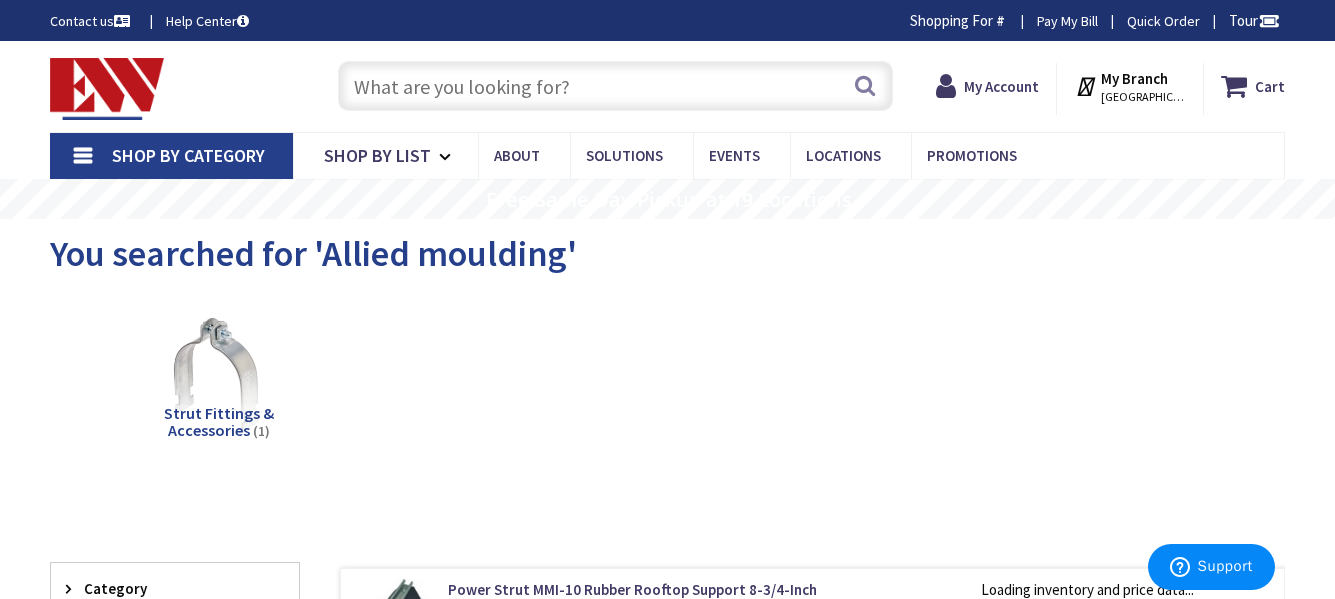 click at bounding box center [1088, 86] 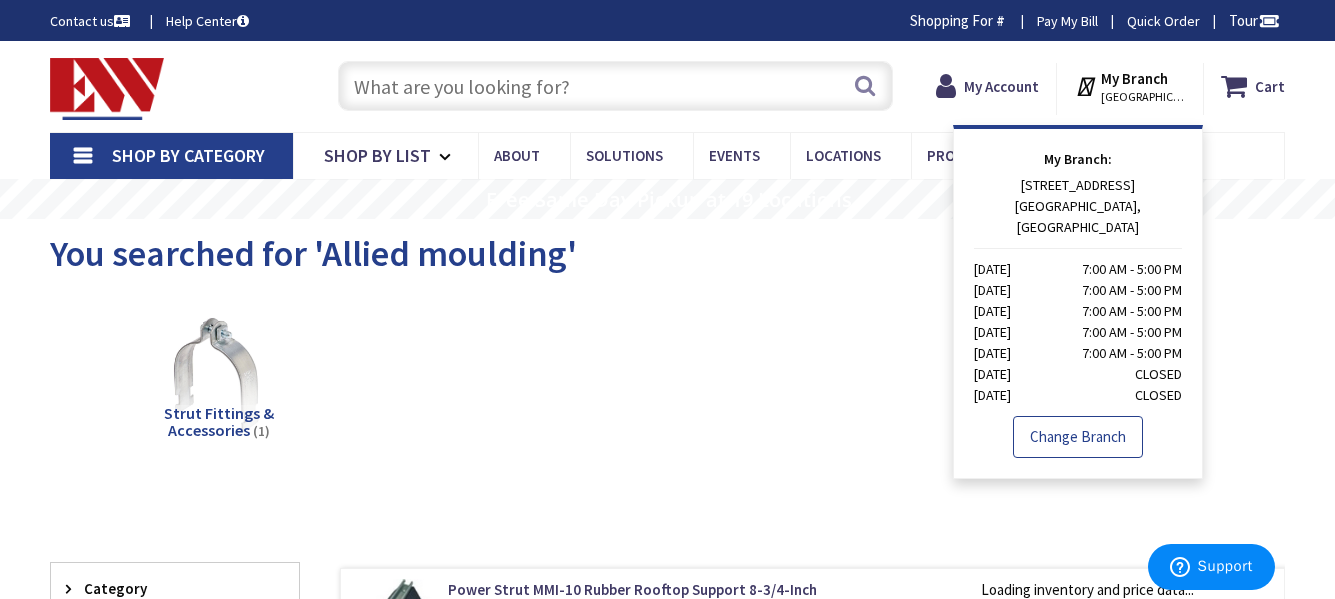 click on "Change Branch" at bounding box center [1078, 437] 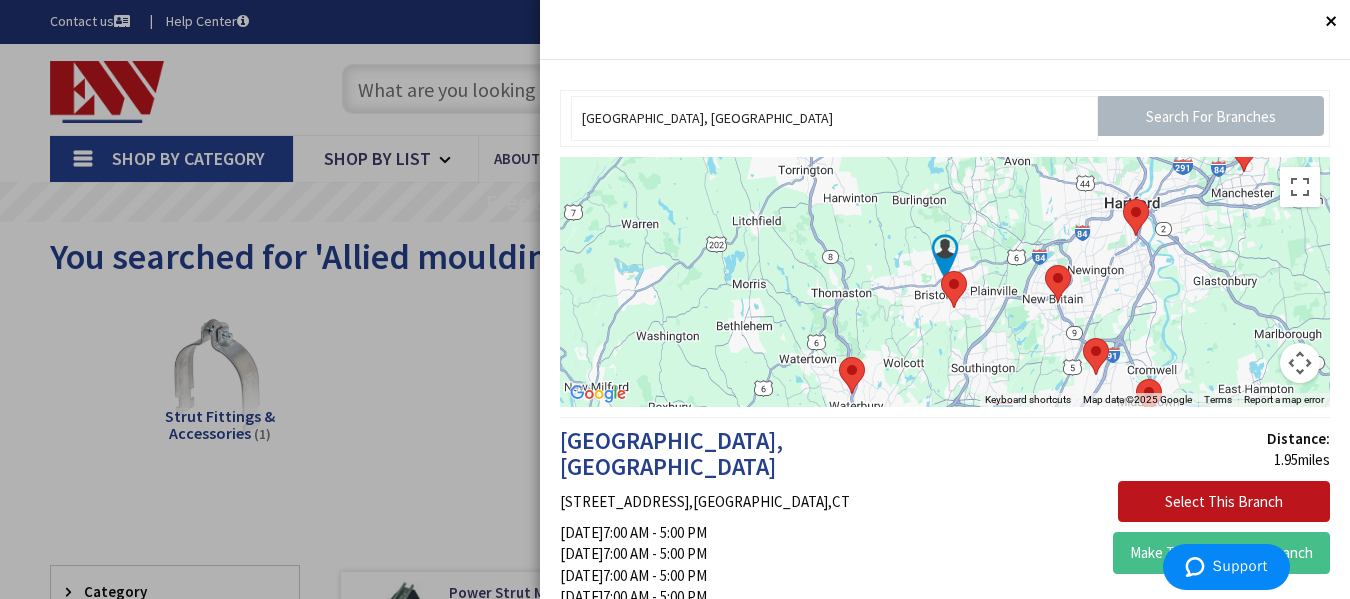 click at bounding box center (1045, 265) 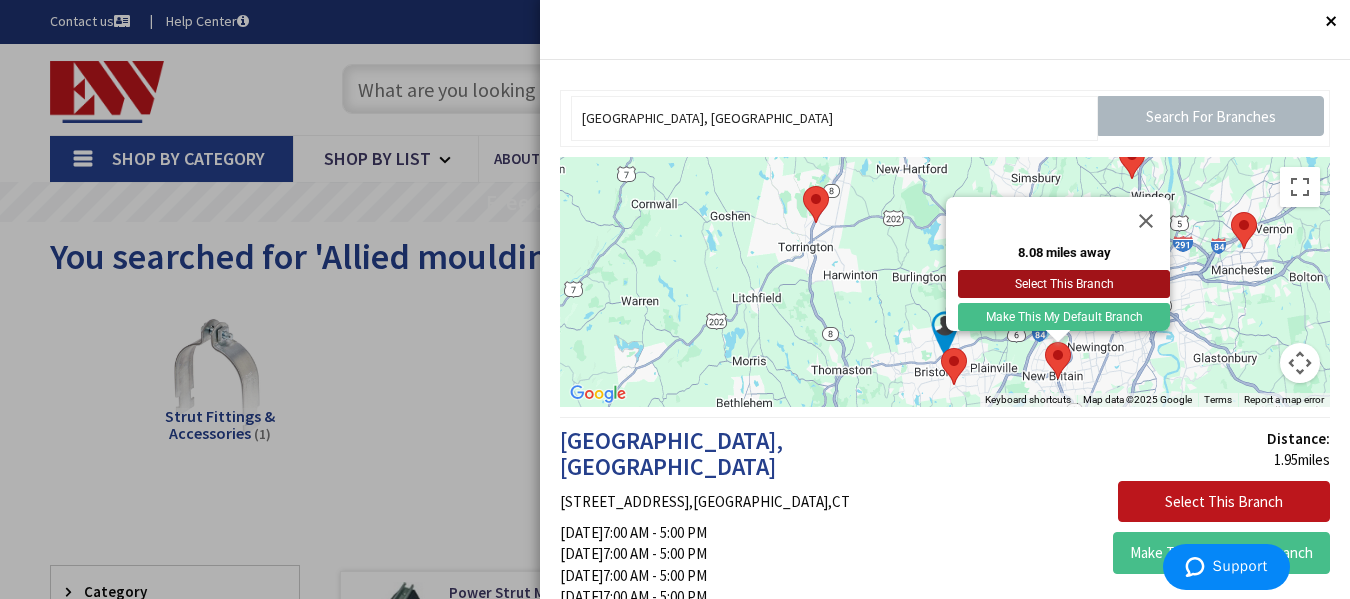 click on "Select This Branch" at bounding box center (1064, 284) 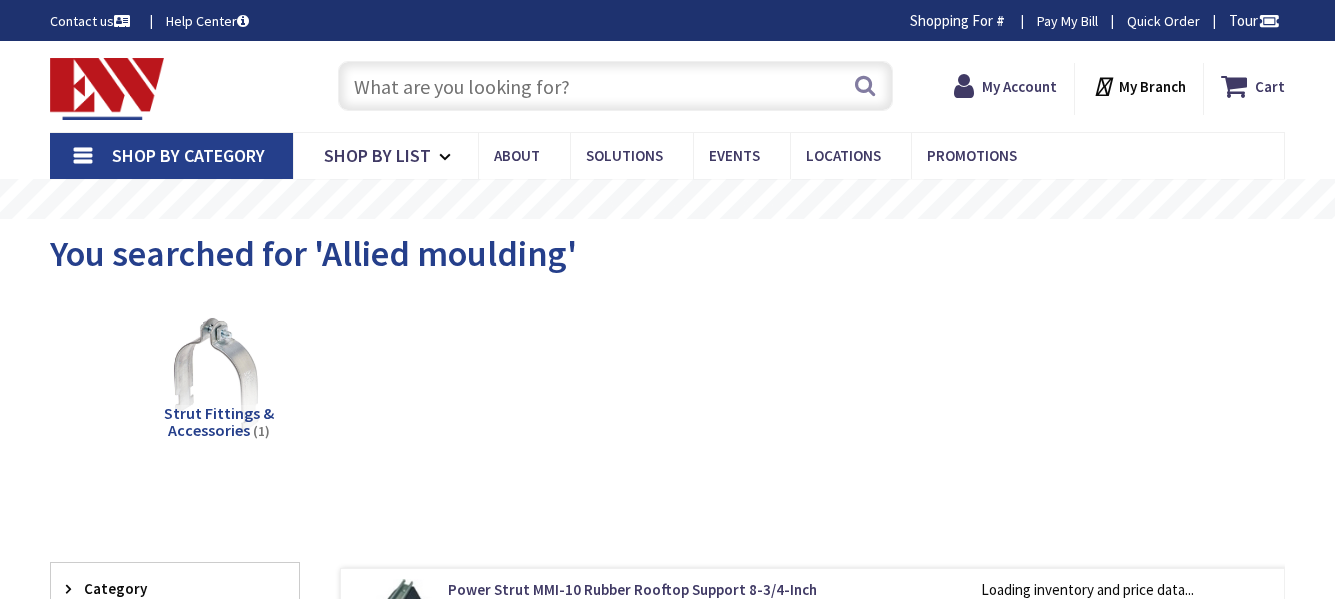 scroll, scrollTop: 0, scrollLeft: 0, axis: both 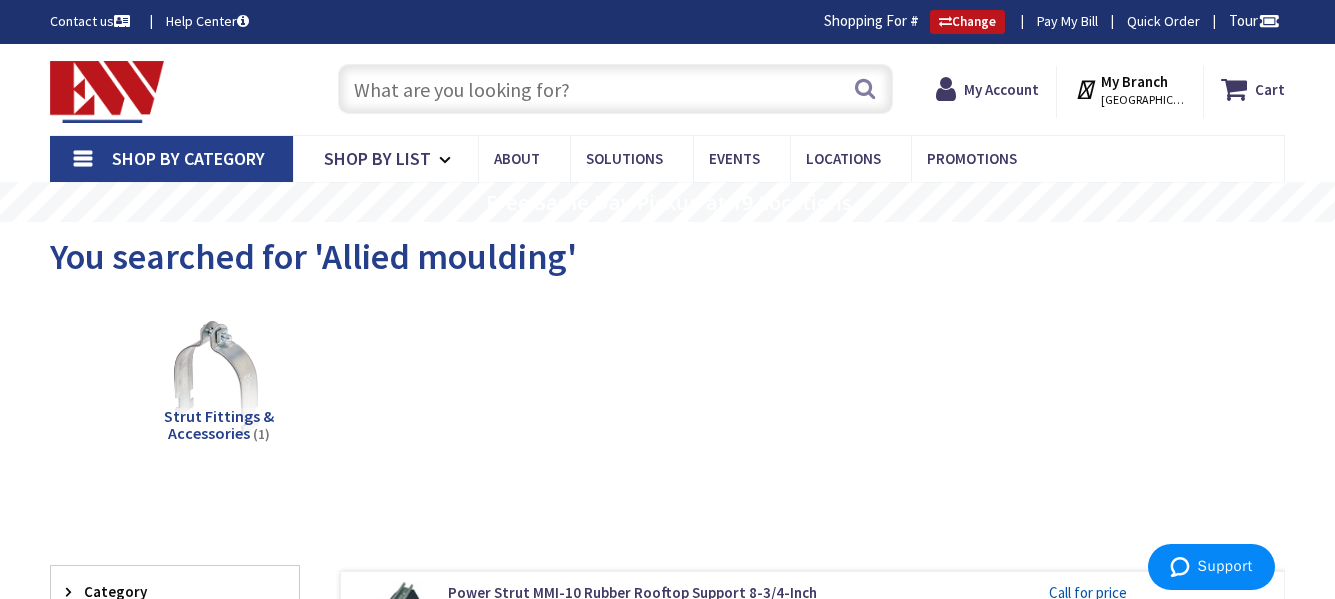 click at bounding box center [615, 89] 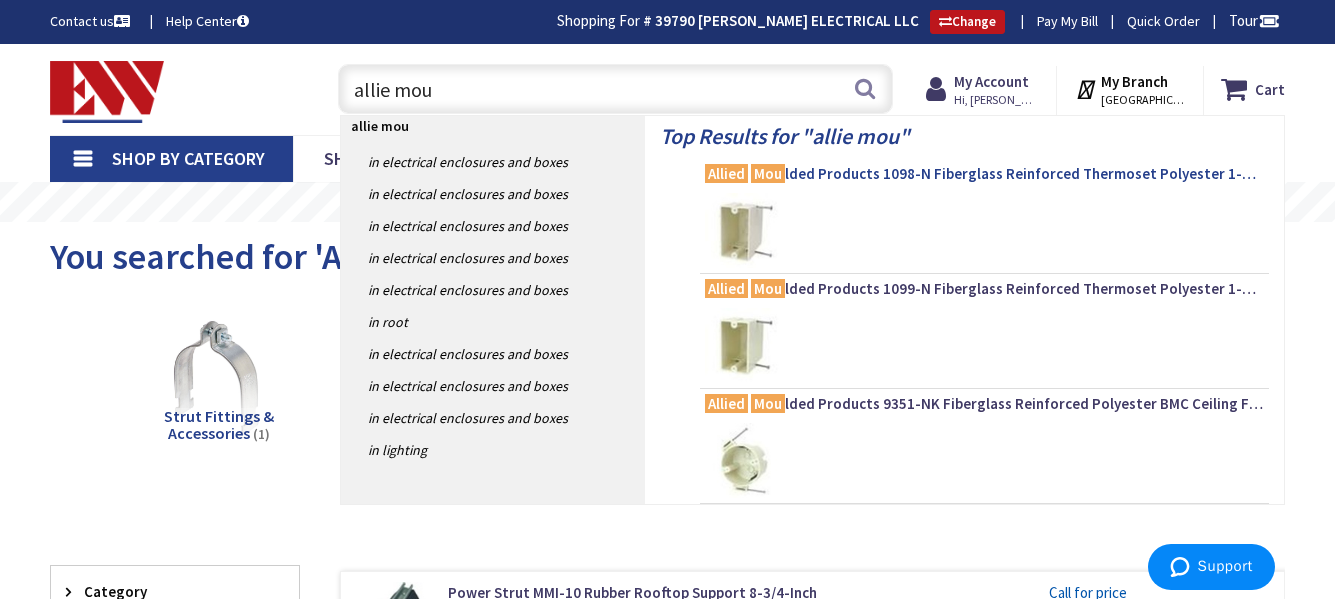 type on "allie mou" 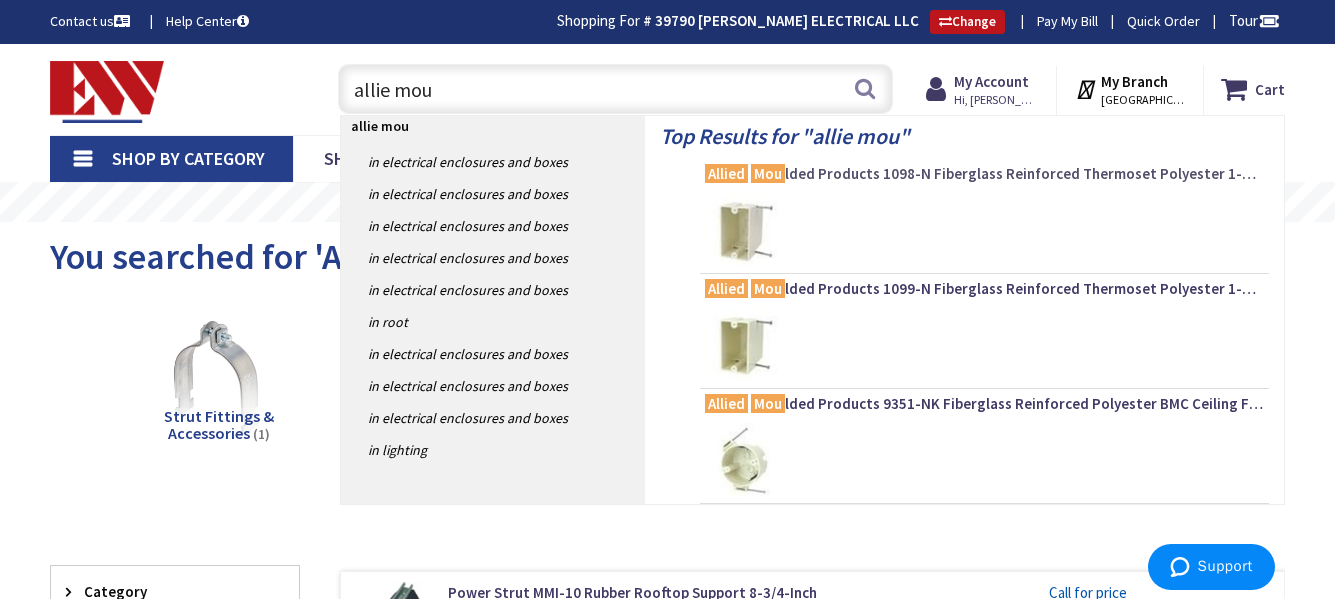click on "Allied   Mou lded Products 1098-N Fiberglass Reinforced Thermoset Polyester 1-Gang Residential/Receptacle Electrical Switch Box 2-1/4-Inch x 3-13/16-Inch x 3-1/4-Inch 20.5-Cubic-Inch FiberglassBox™" at bounding box center [984, 174] 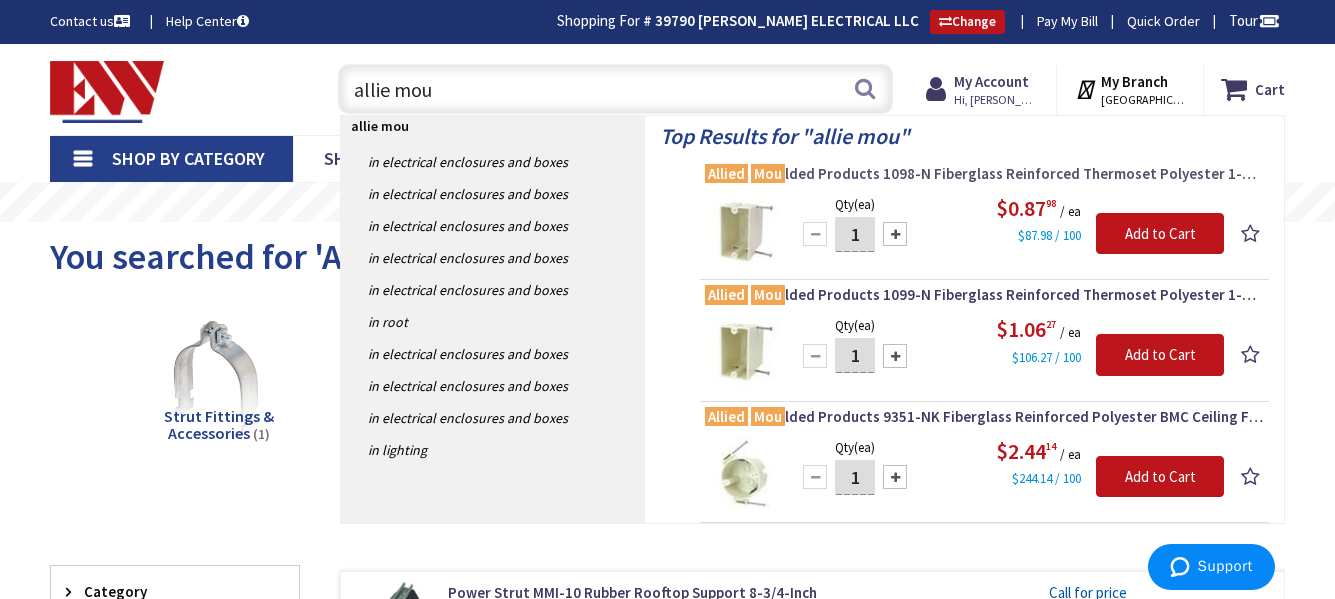 click on "Allied   Mou lded Products 1098-N Fiberglass Reinforced Thermoset Polyester 1-Gang Residential/Receptacle Electrical Switch Box 2-1/4-Inch x 3-13/16-Inch x 3-1/4-Inch 20.5-Cubic-Inch FiberglassBox™" at bounding box center (984, 174) 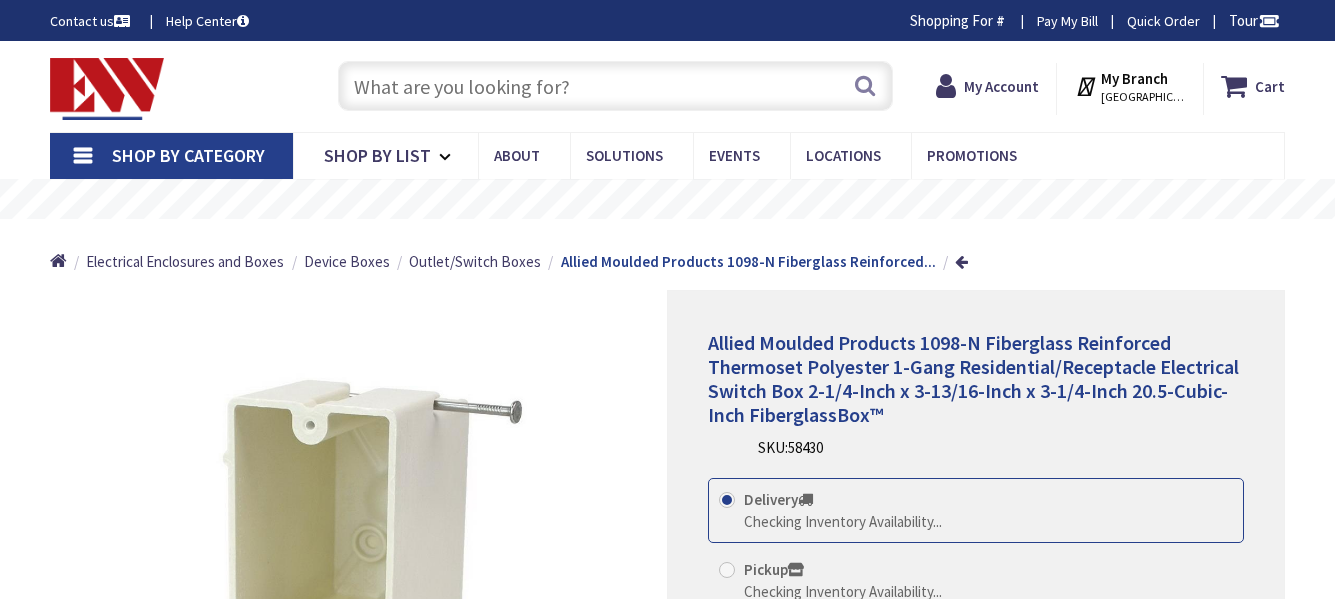 scroll, scrollTop: 0, scrollLeft: 0, axis: both 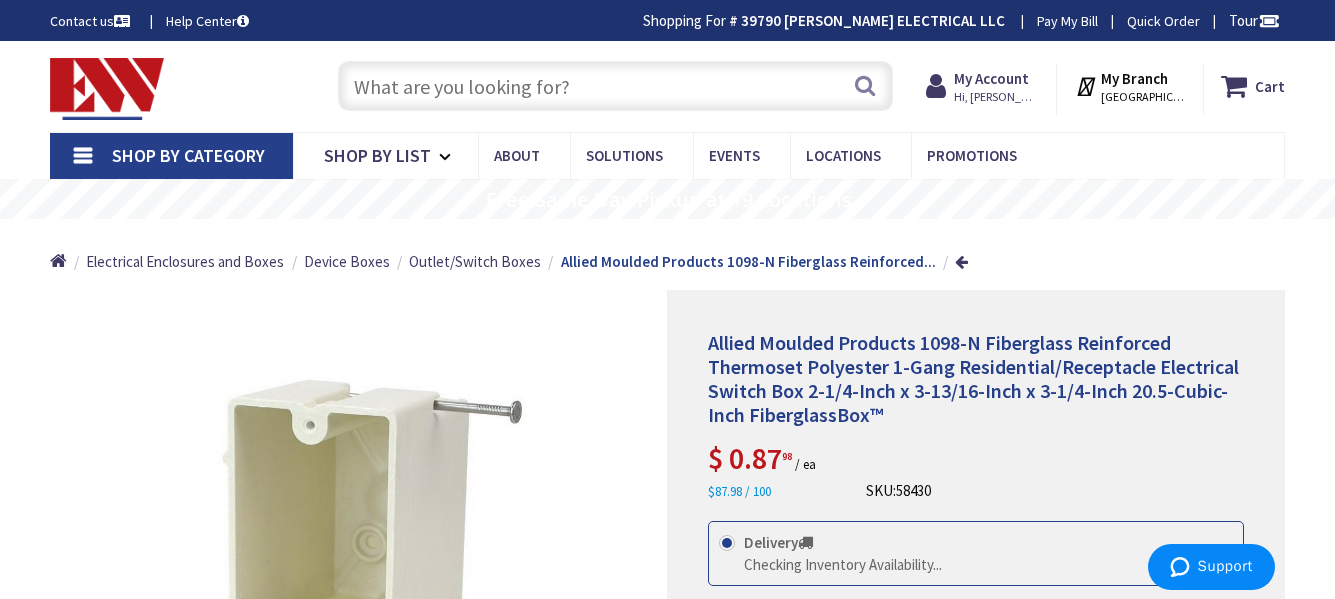 click at bounding box center (615, 86) 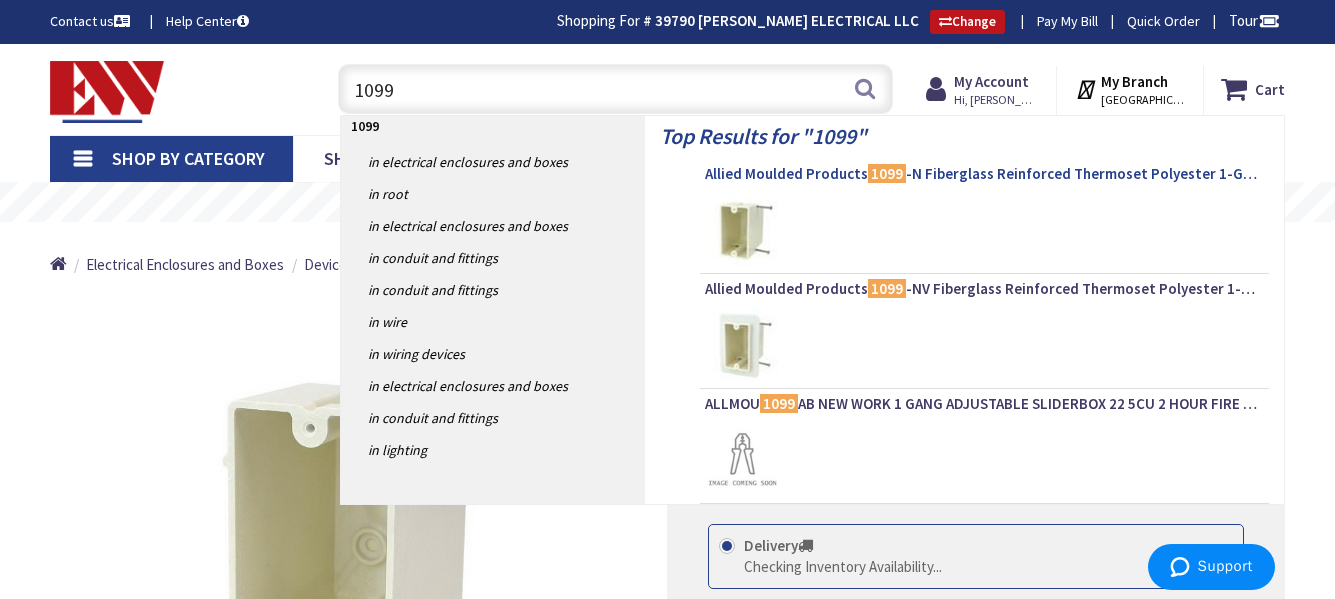 type on "1099" 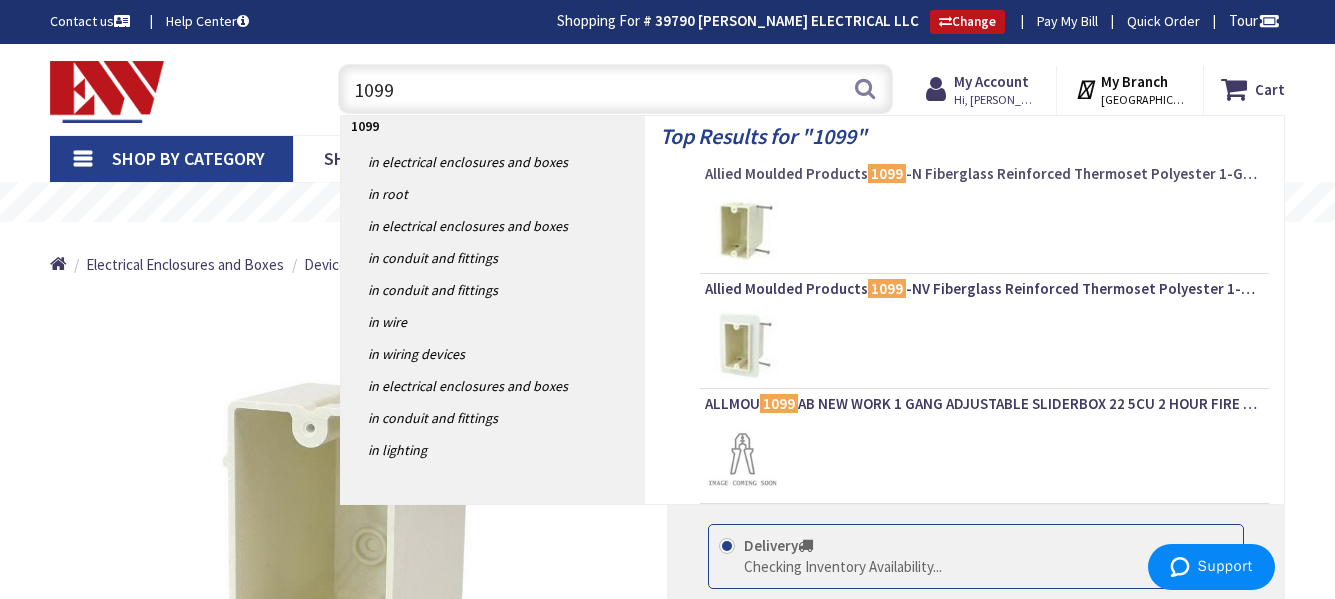 click on "1099" at bounding box center [887, 173] 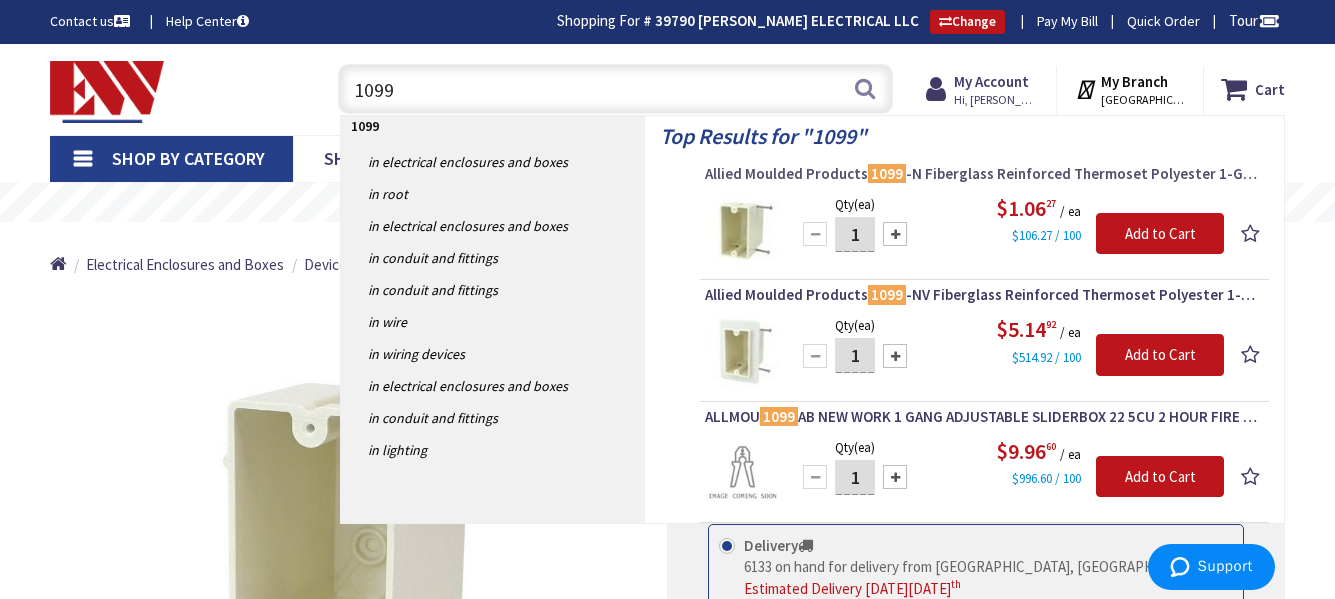 click on "Allied Moulded Products  1099 -N Fiberglass Reinforced Thermoset Polyester 1-Gang Residential/Receptacle Electrical Switch Box 2-1/4-Inch x 3-27/32-Inch x 3-9/16-Inch 22.5-Cubic-Inch FiberglassBox™" at bounding box center [984, 174] 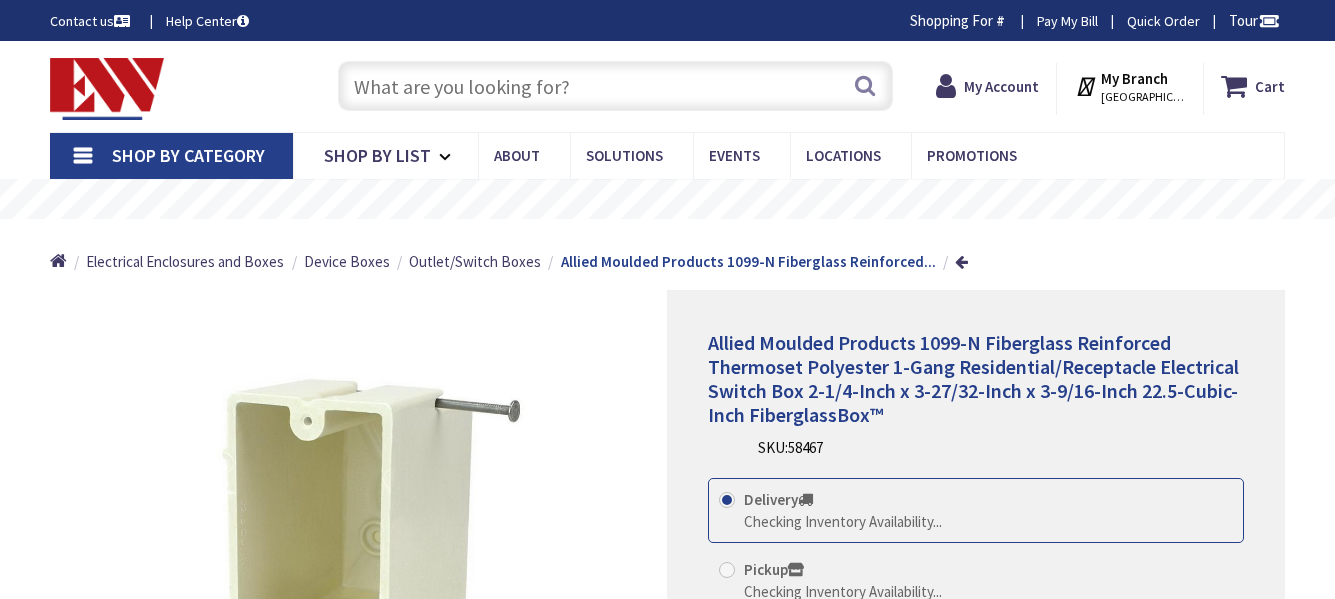 scroll, scrollTop: 0, scrollLeft: 0, axis: both 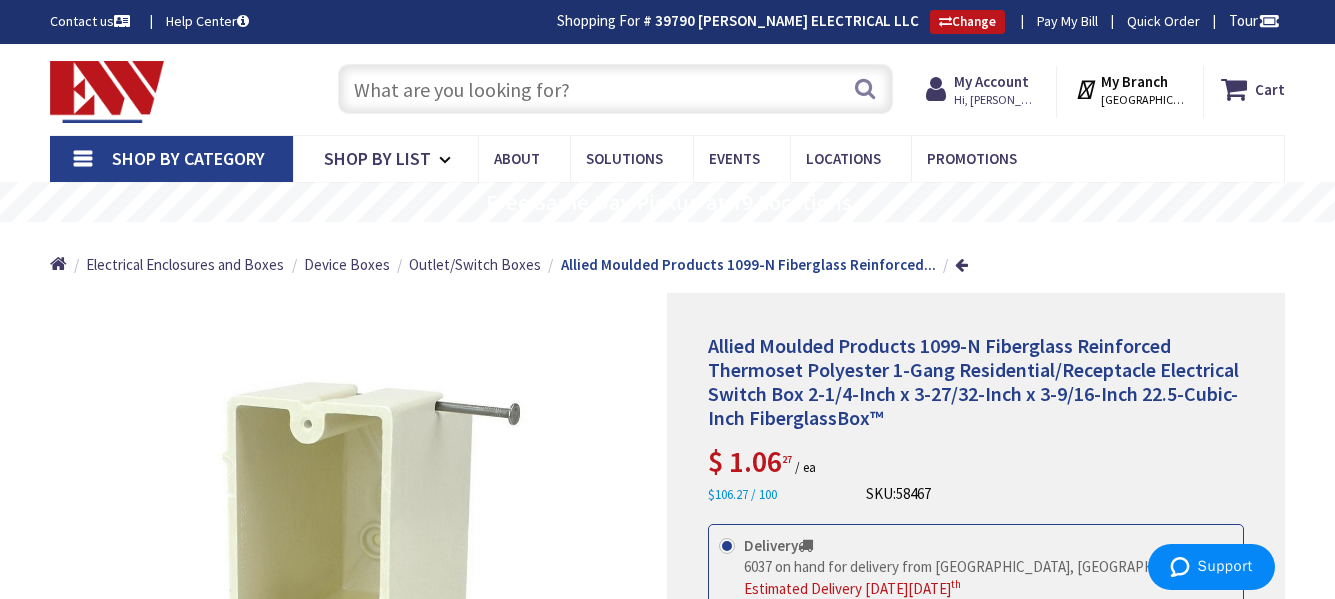 click at bounding box center [615, 89] 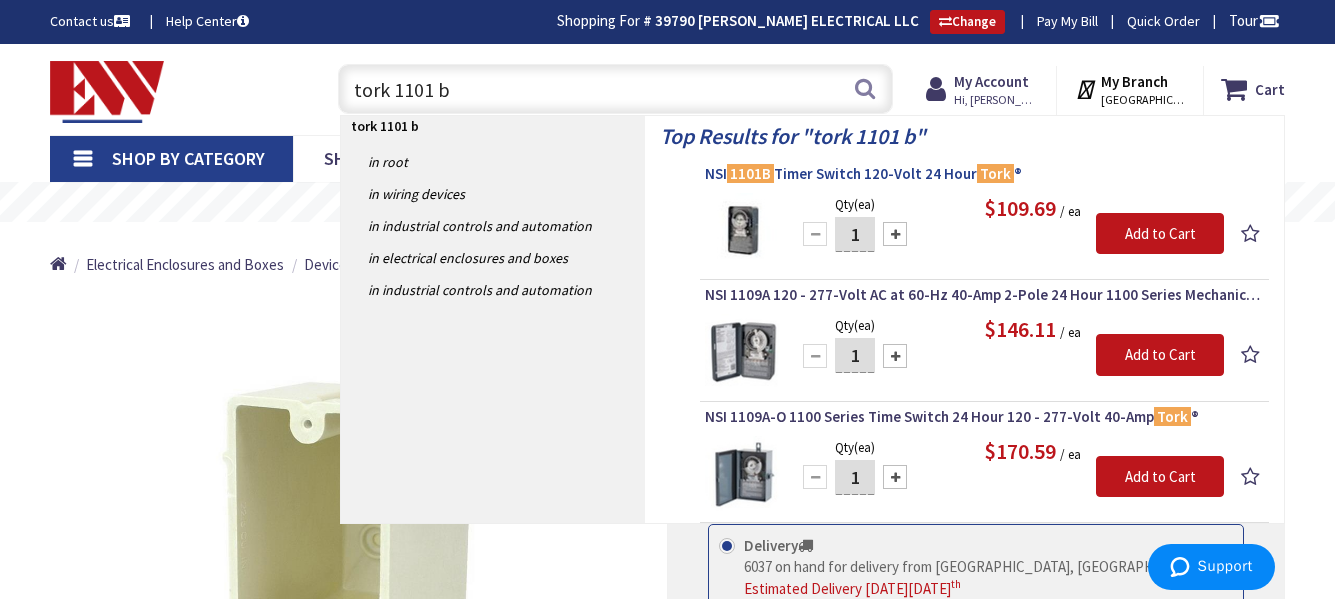 type on "tork 1101 b" 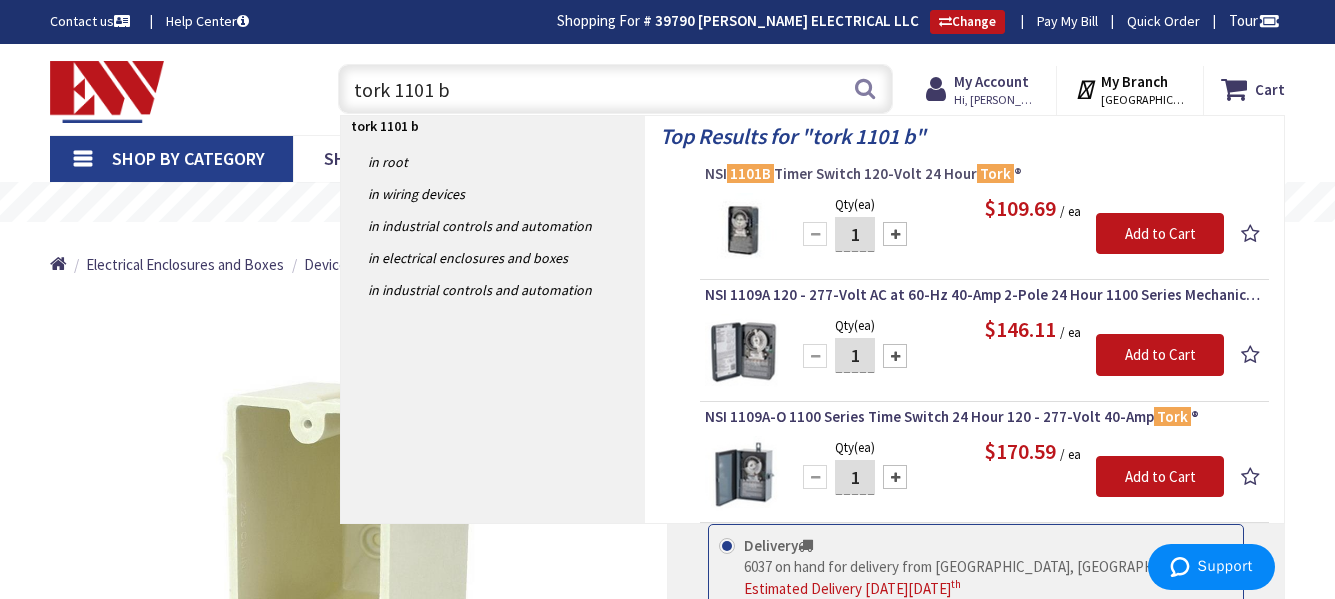 click on "NSI  1101B  Timer Switch 120-Volt 24 Hour  Tork ®" at bounding box center [984, 174] 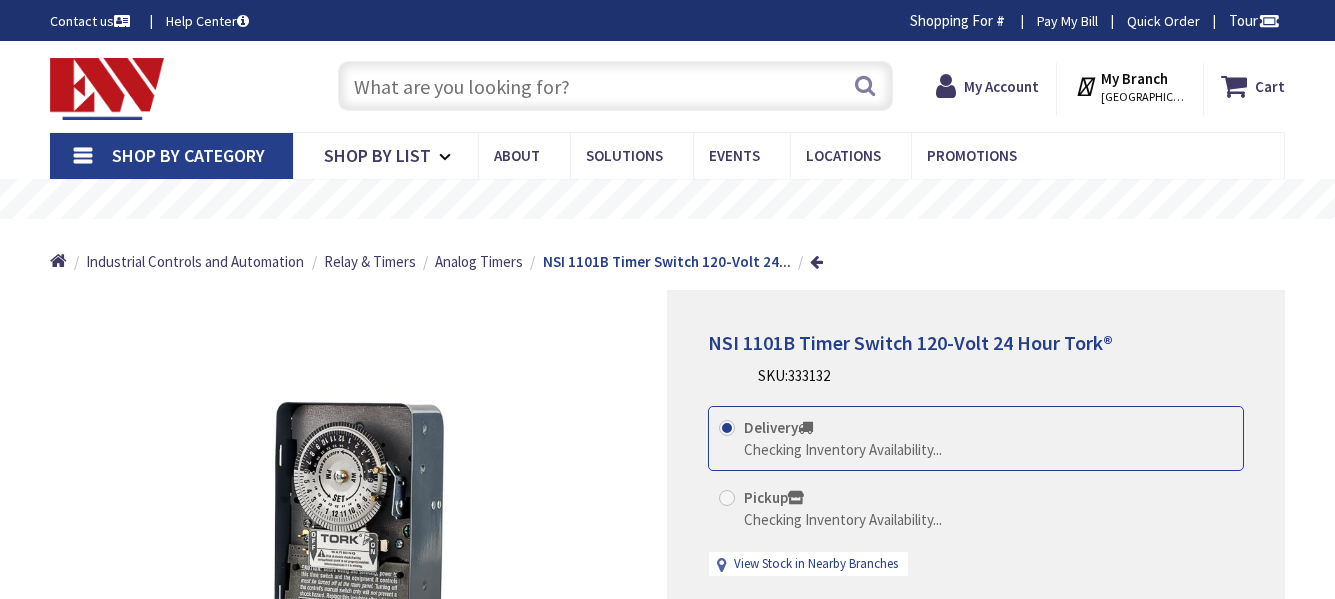 scroll, scrollTop: 0, scrollLeft: 0, axis: both 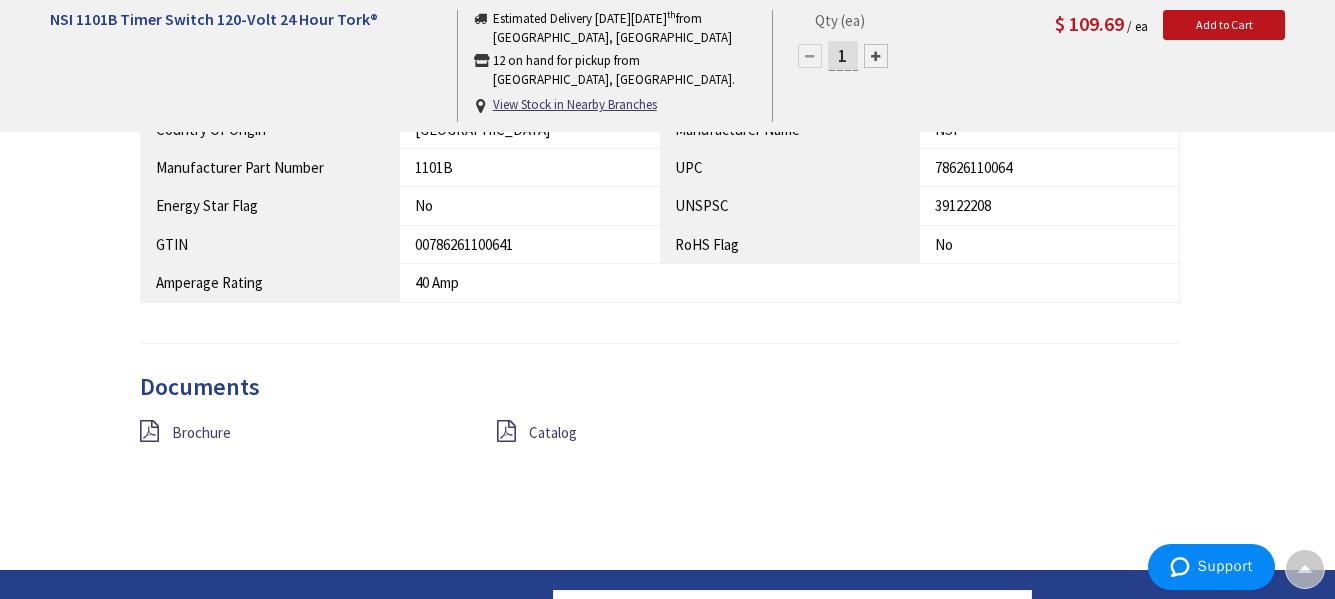 click on "Brochure" at bounding box center (303, 432) 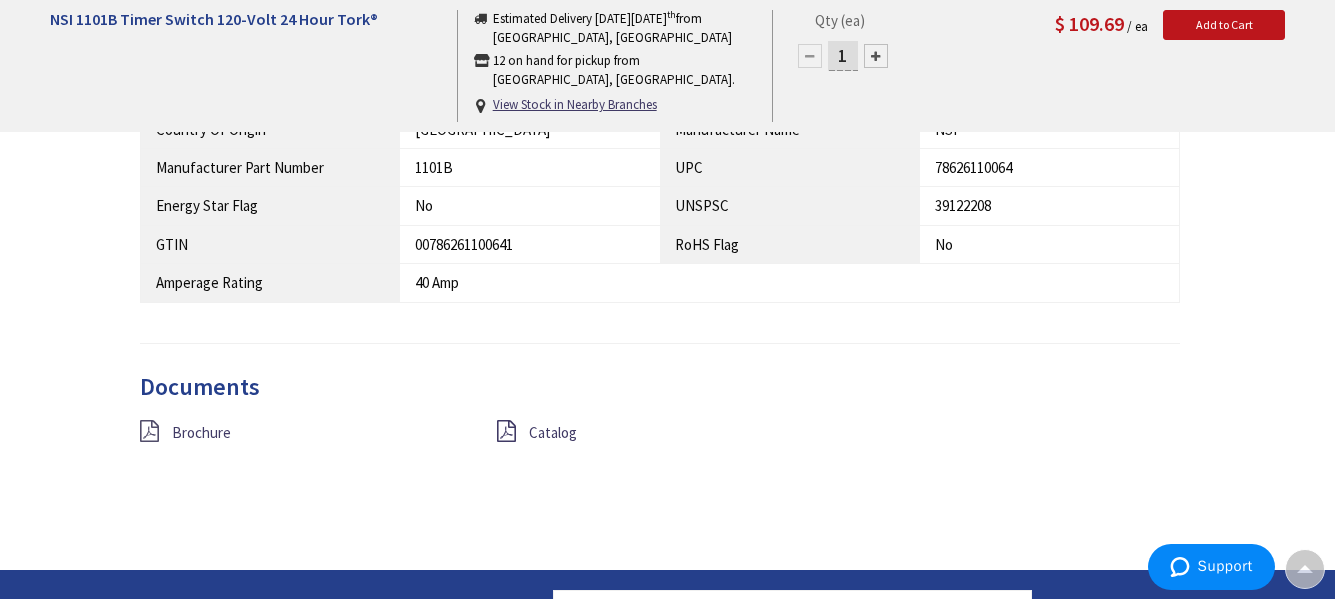 click at bounding box center [149, 431] 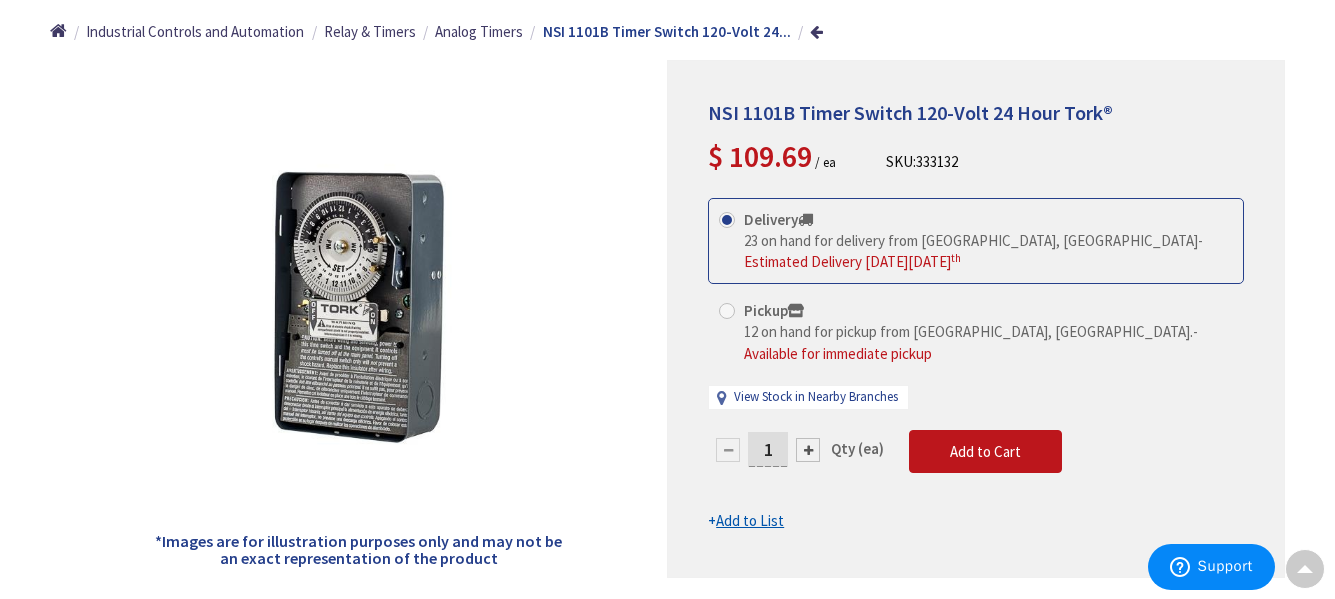 scroll, scrollTop: 232, scrollLeft: 0, axis: vertical 